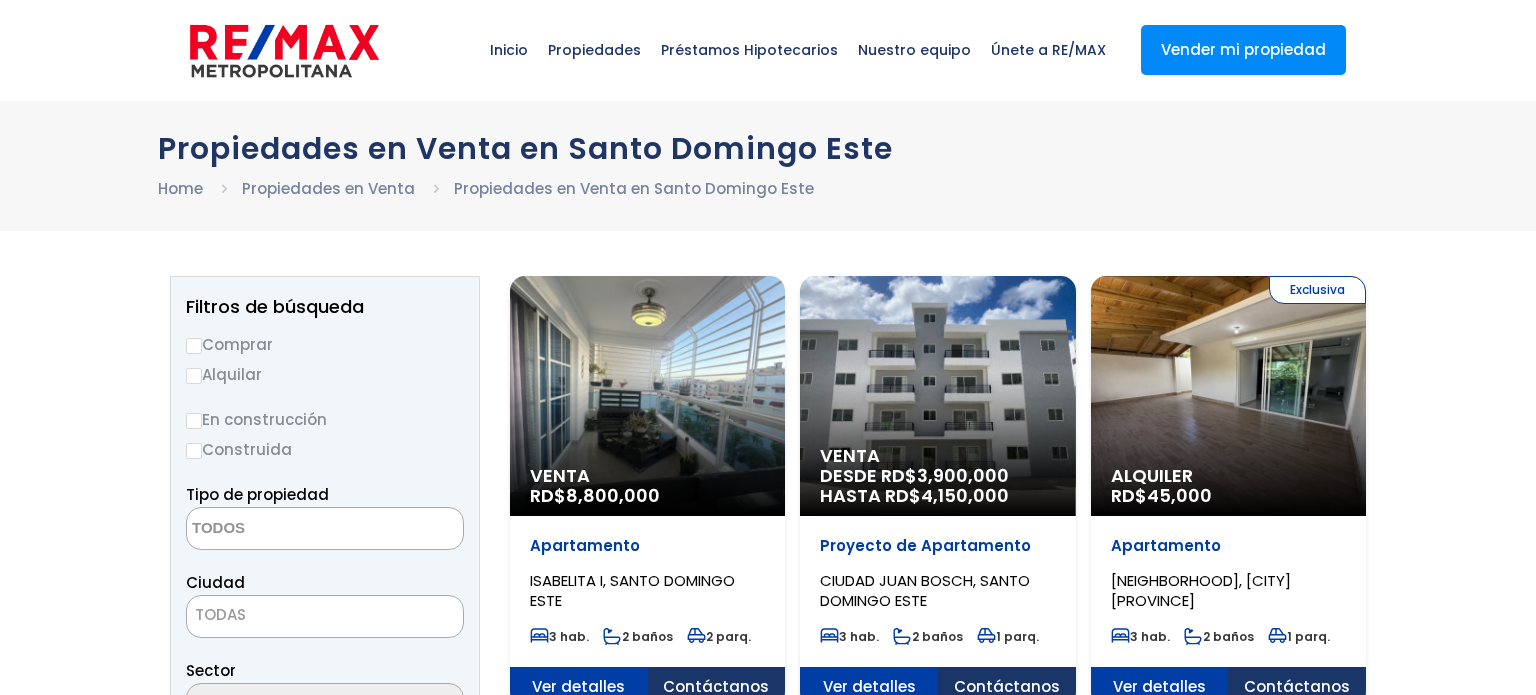 select 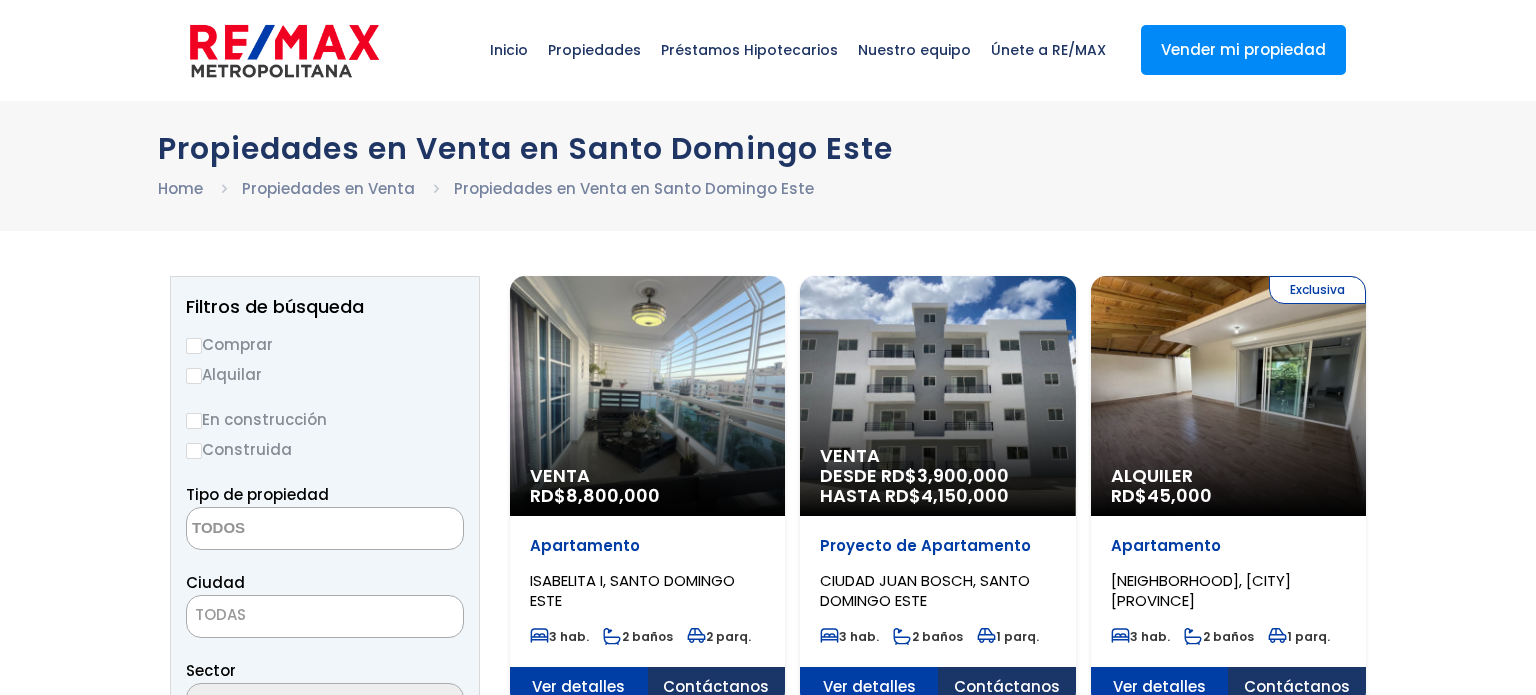 scroll, scrollTop: 0, scrollLeft: 0, axis: both 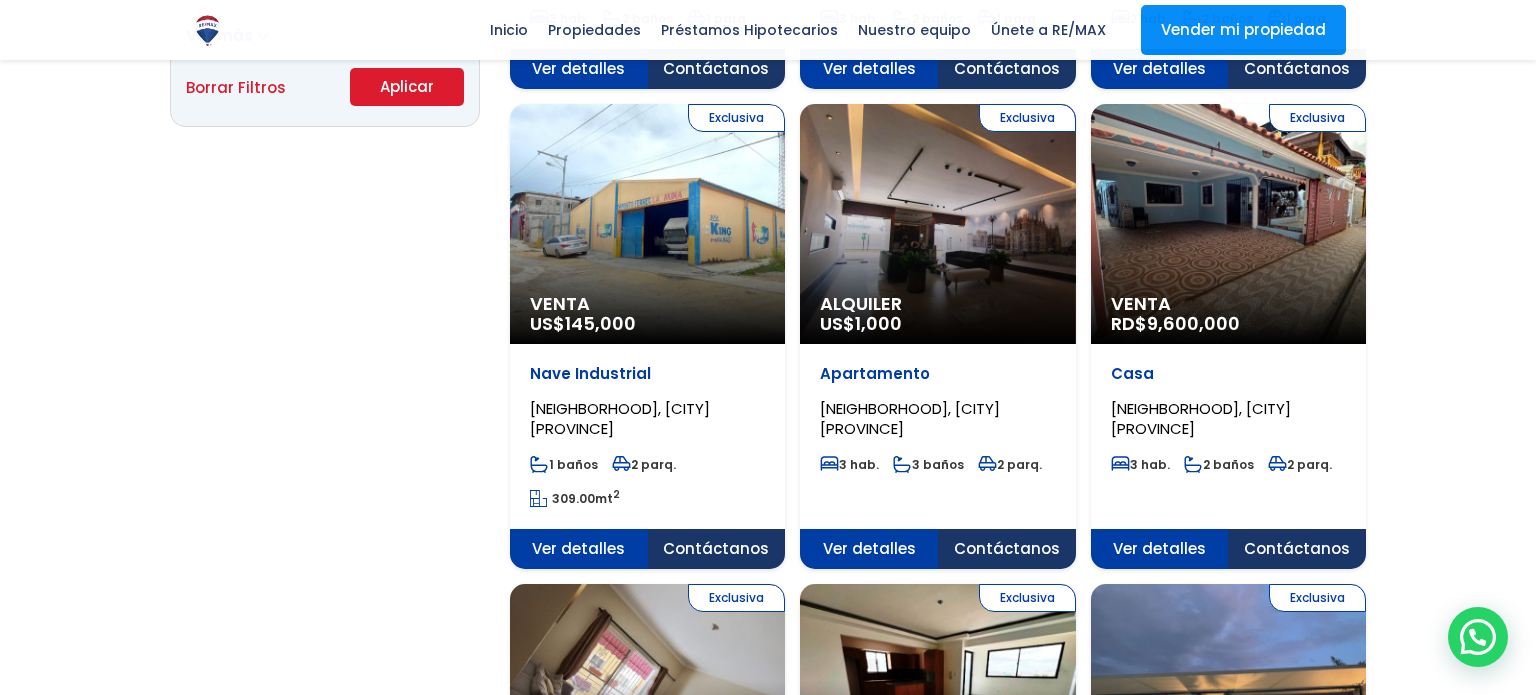 click on "Exclusiva
Venta
US$  145,000" at bounding box center [647, -1114] 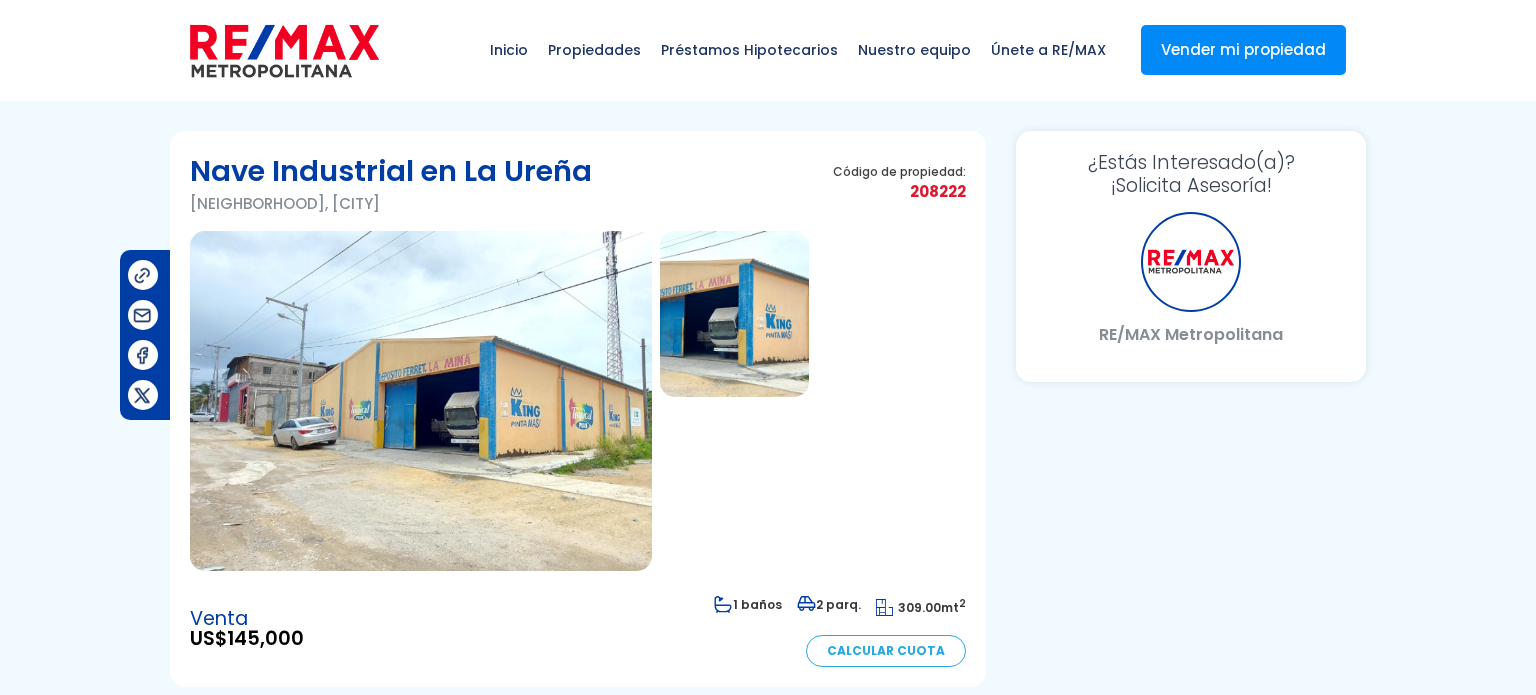 scroll, scrollTop: 0, scrollLeft: 0, axis: both 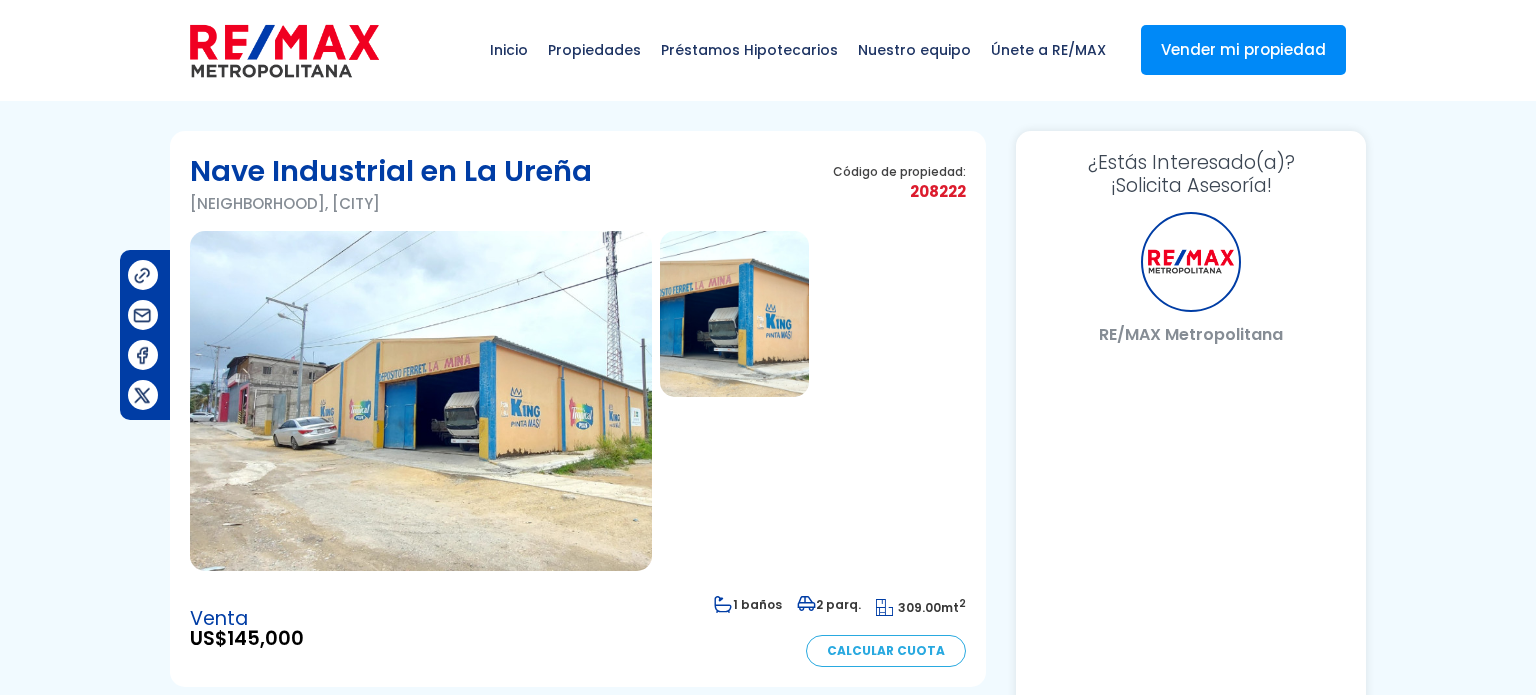 select on "CA" 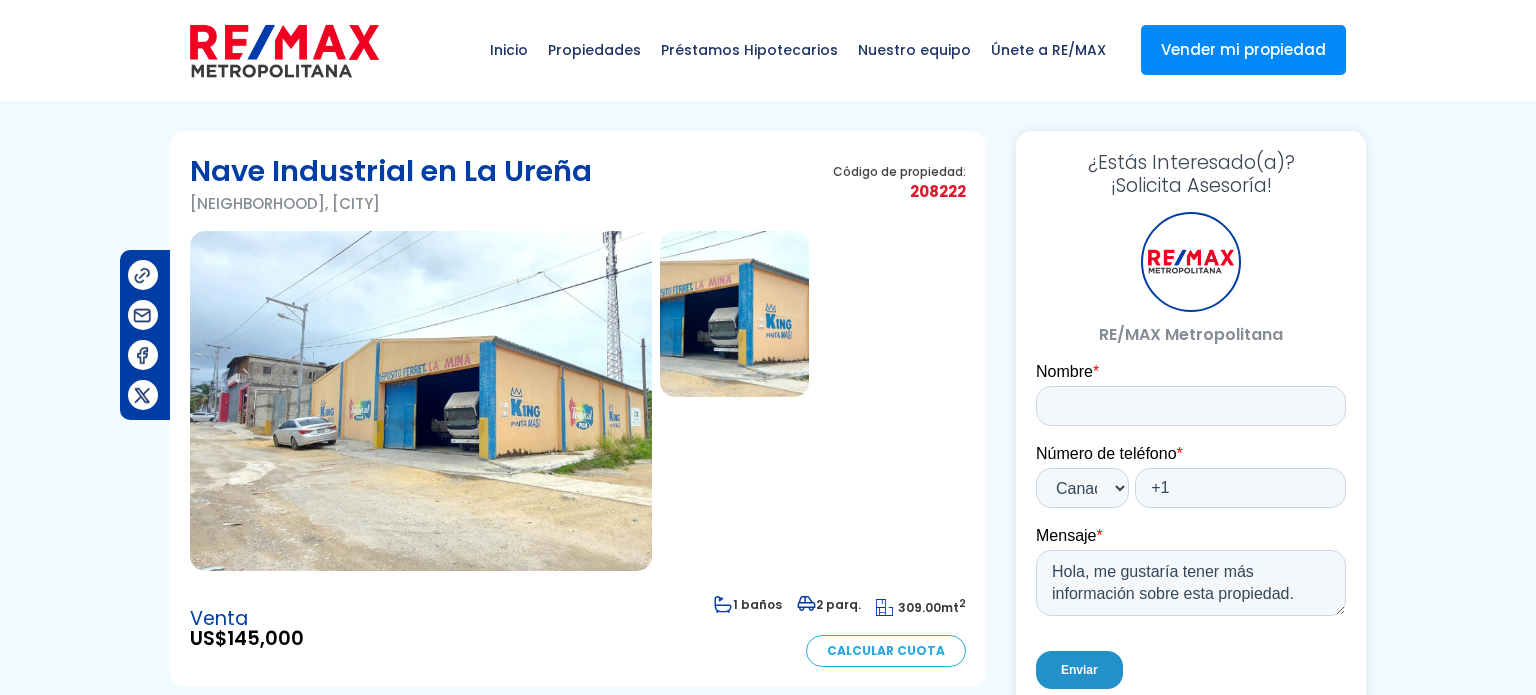 scroll, scrollTop: 0, scrollLeft: 0, axis: both 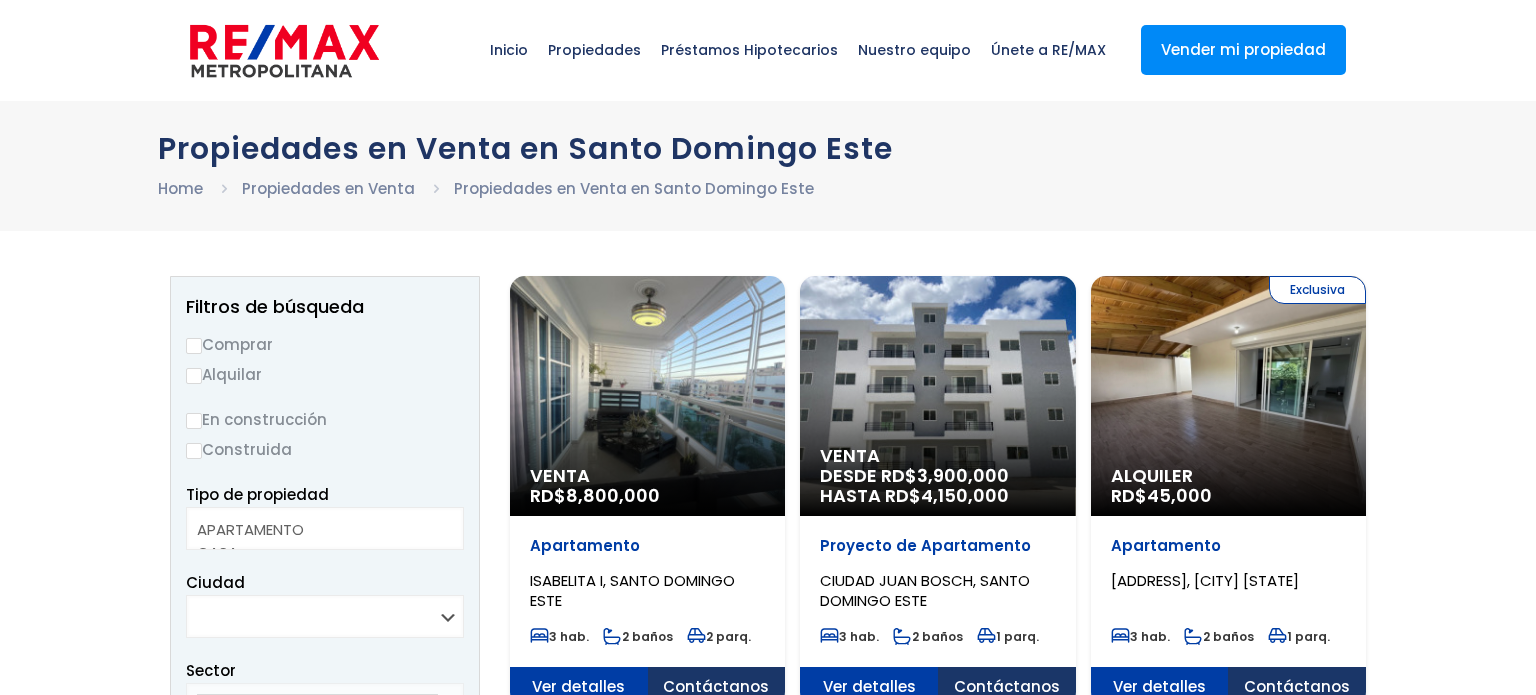 select 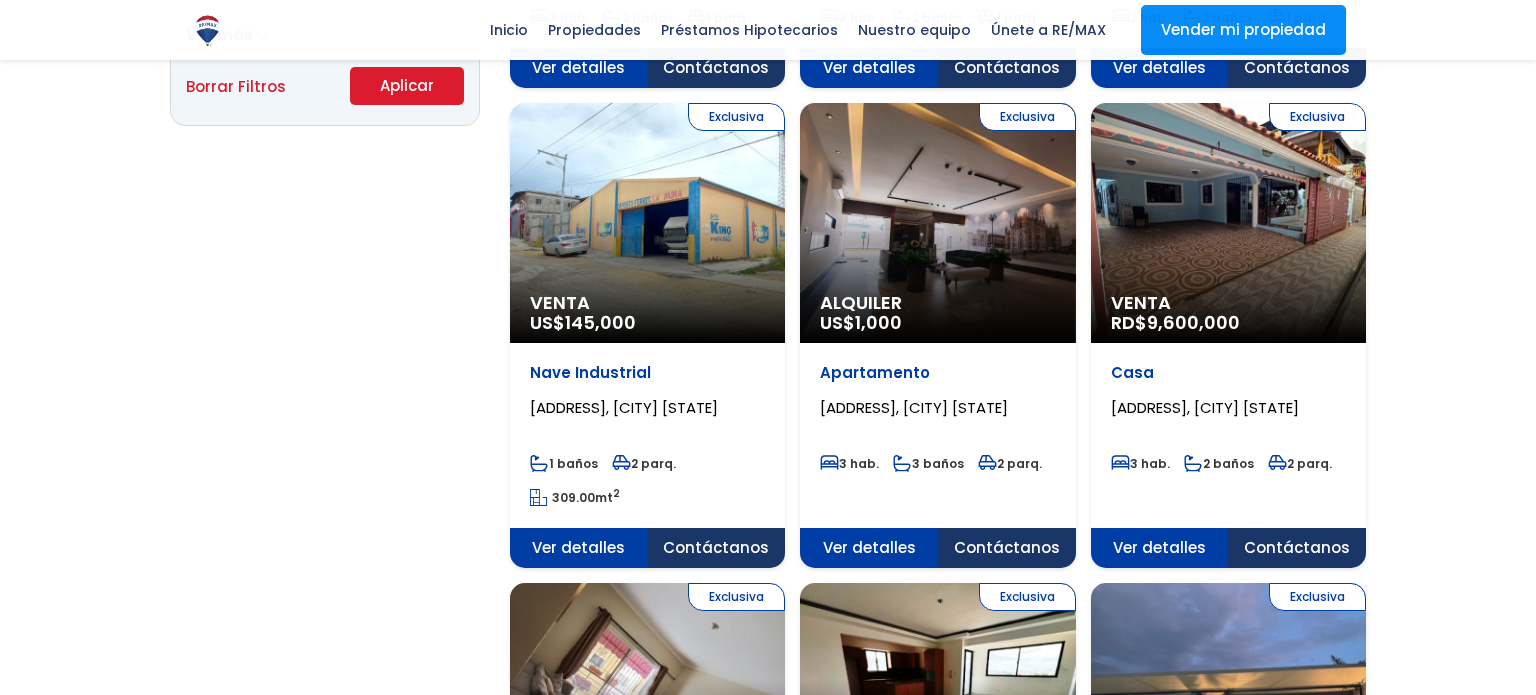 scroll, scrollTop: 1510, scrollLeft: 0, axis: vertical 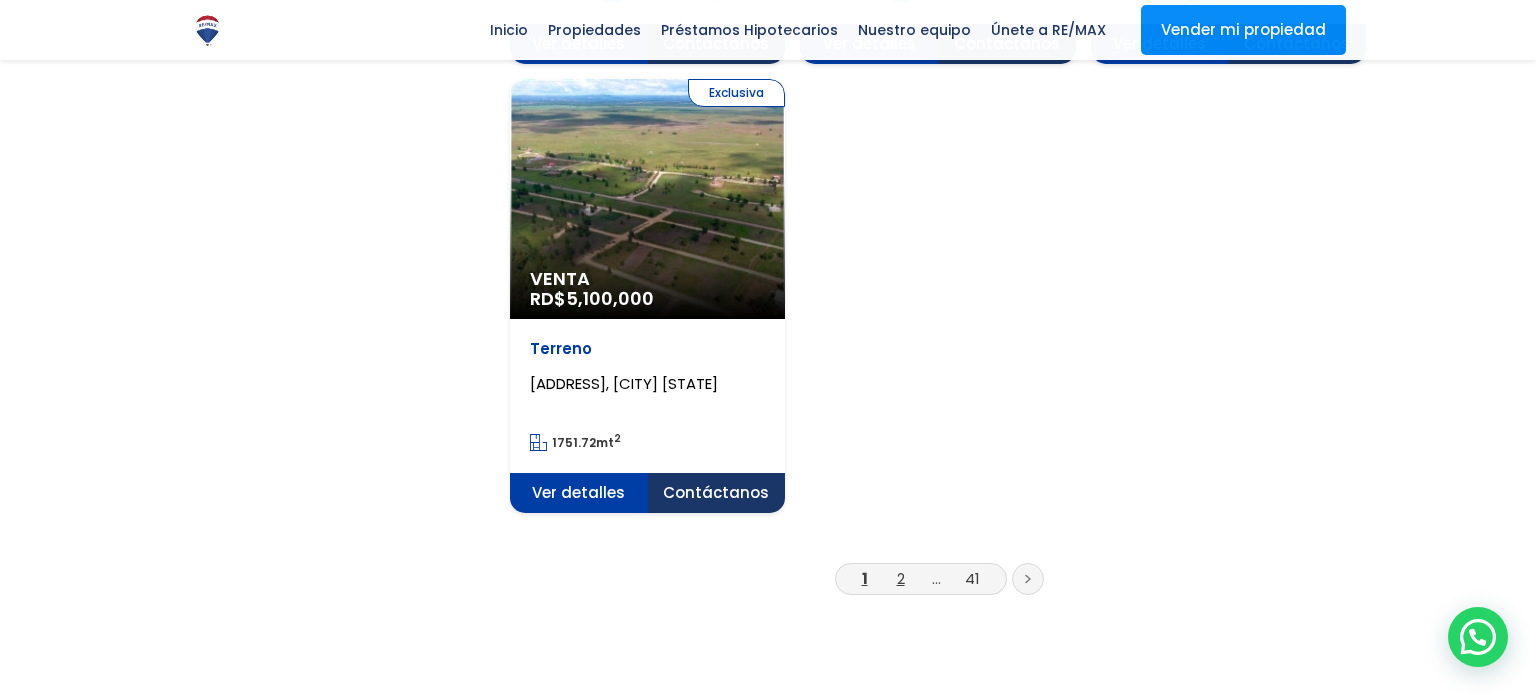 click on "2" at bounding box center (901, 578) 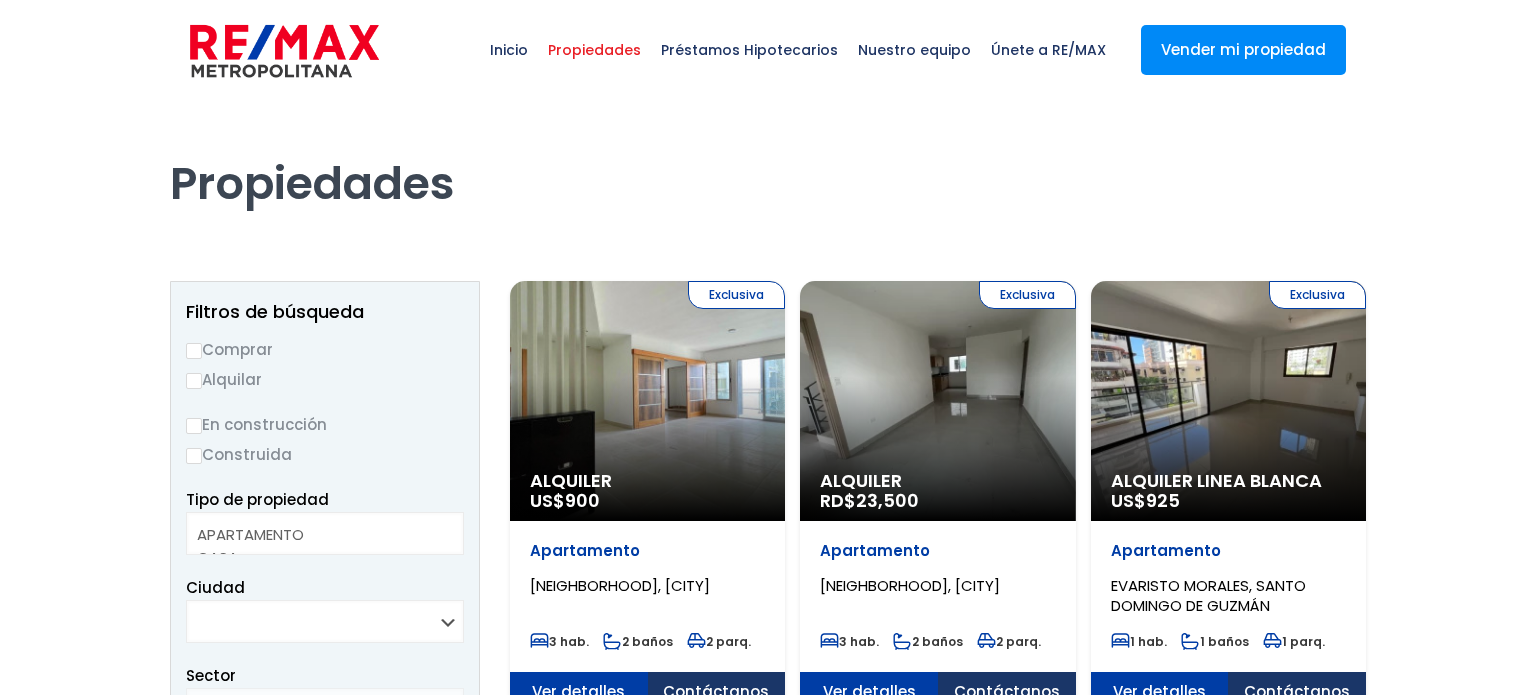 select 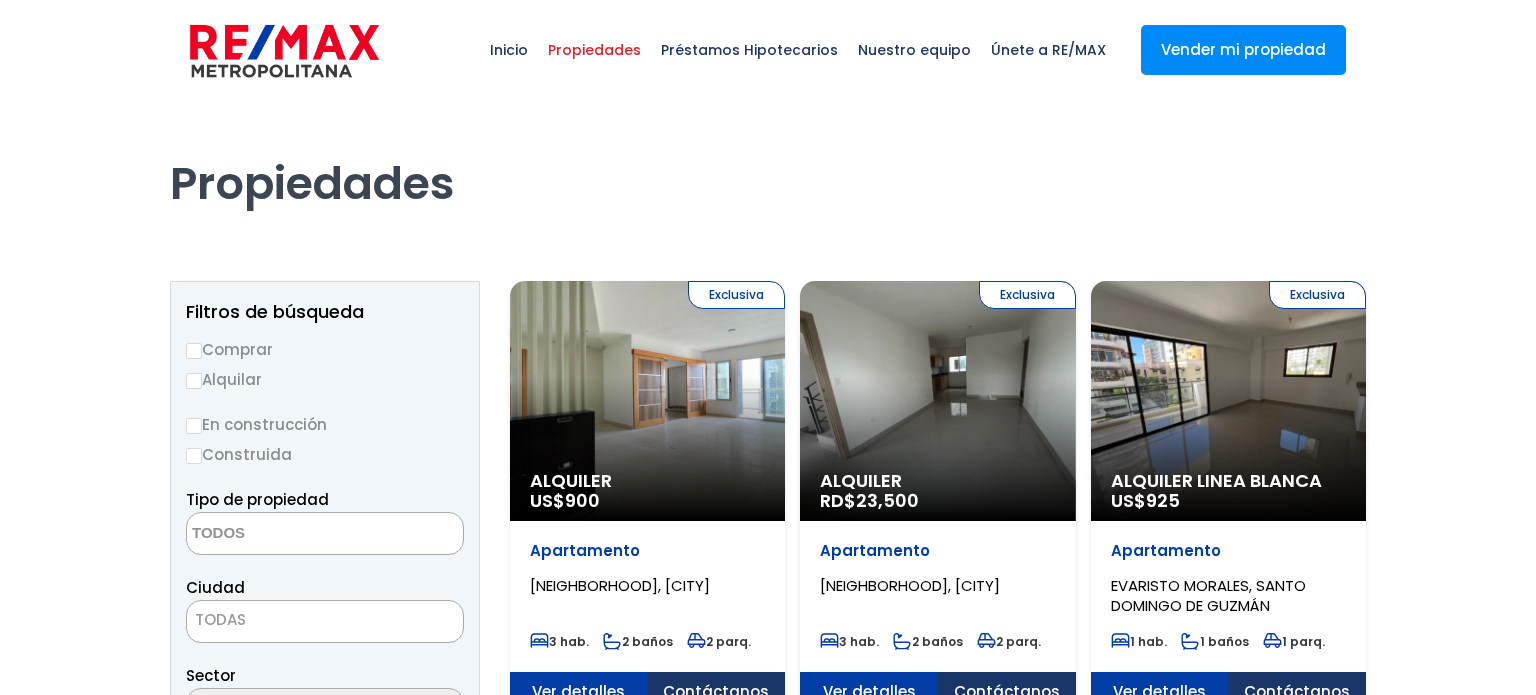 scroll, scrollTop: 0, scrollLeft: 0, axis: both 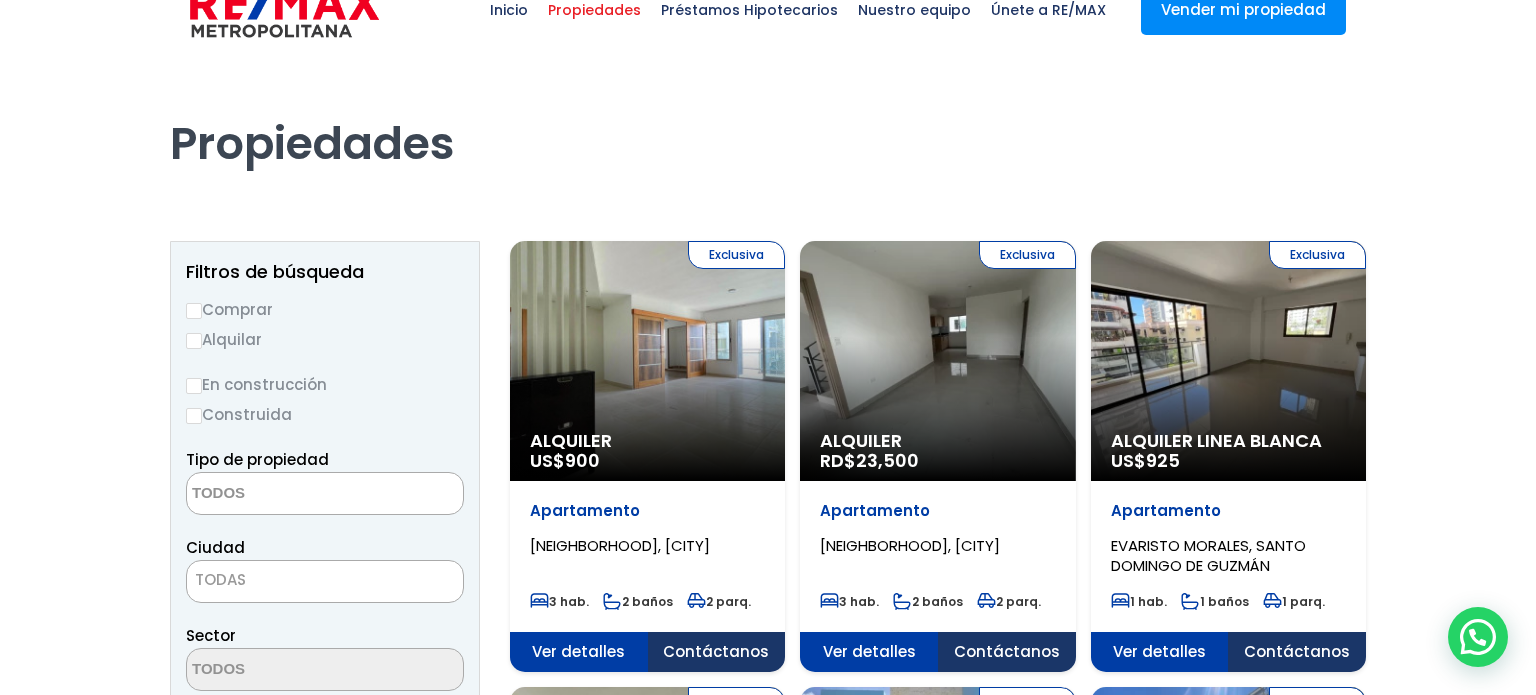 click on "Comprar" at bounding box center [194, 311] 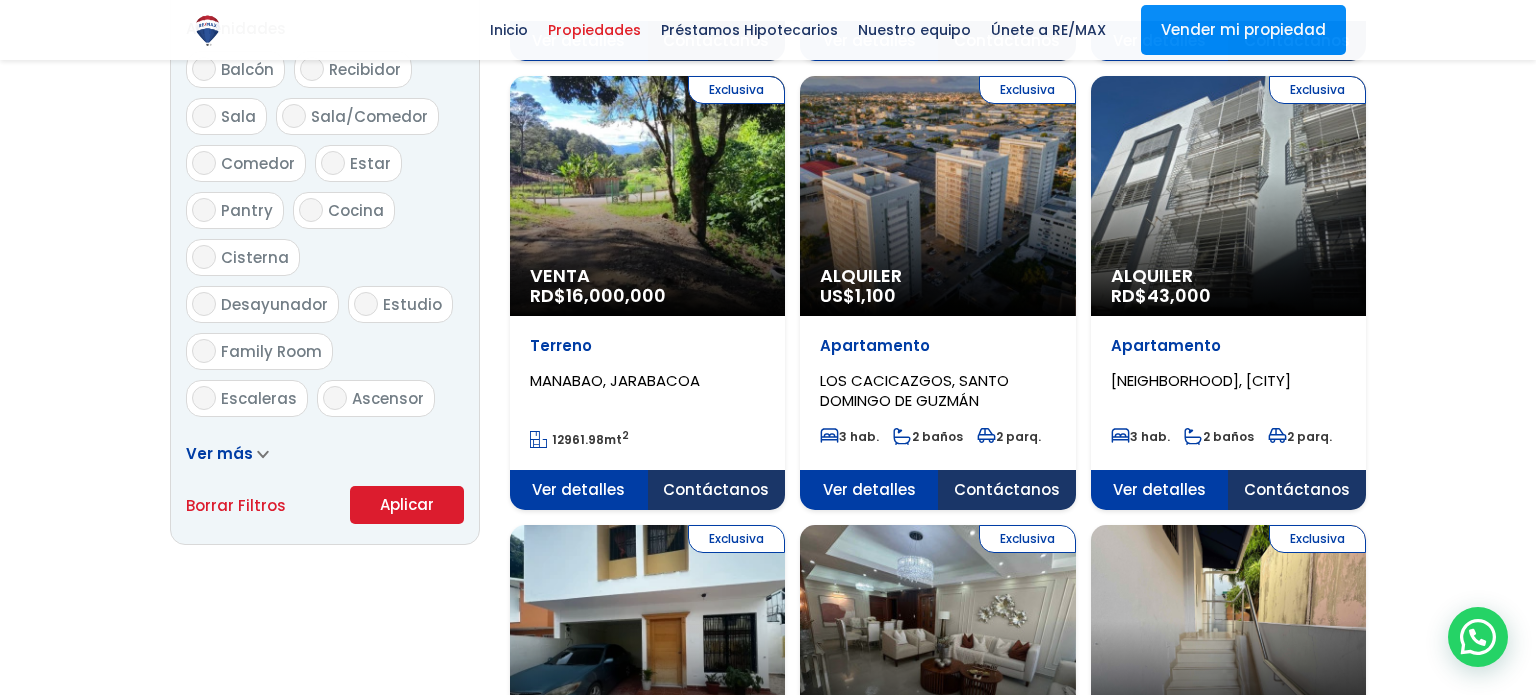 scroll, scrollTop: 1096, scrollLeft: 0, axis: vertical 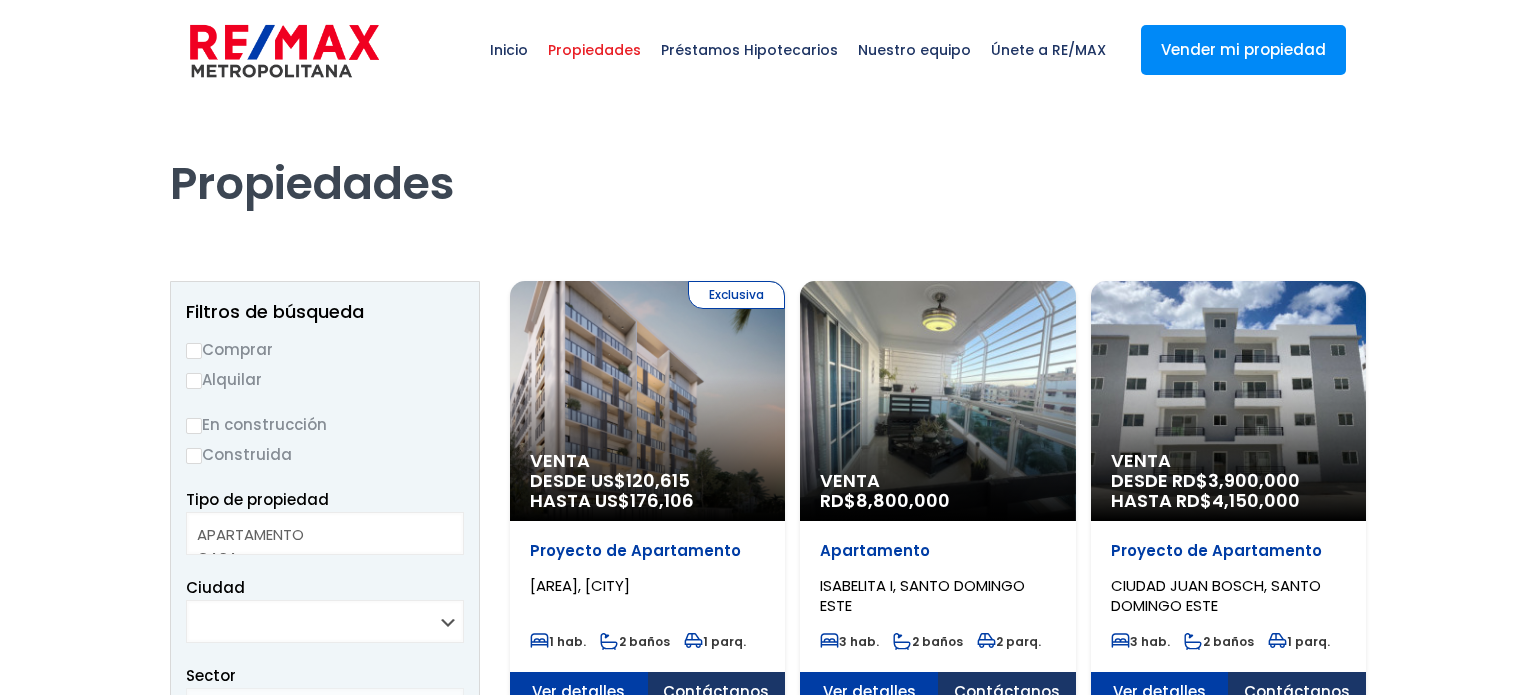 select 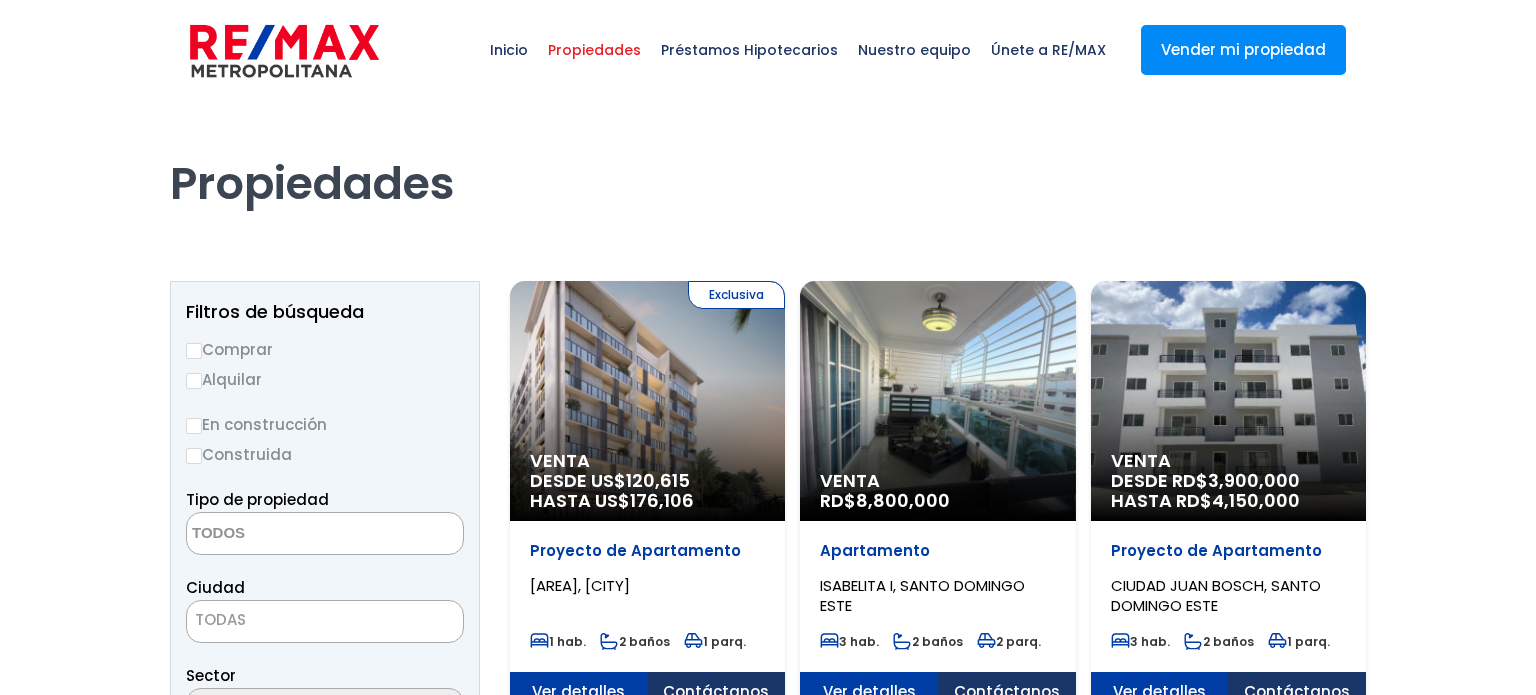 scroll, scrollTop: 0, scrollLeft: 0, axis: both 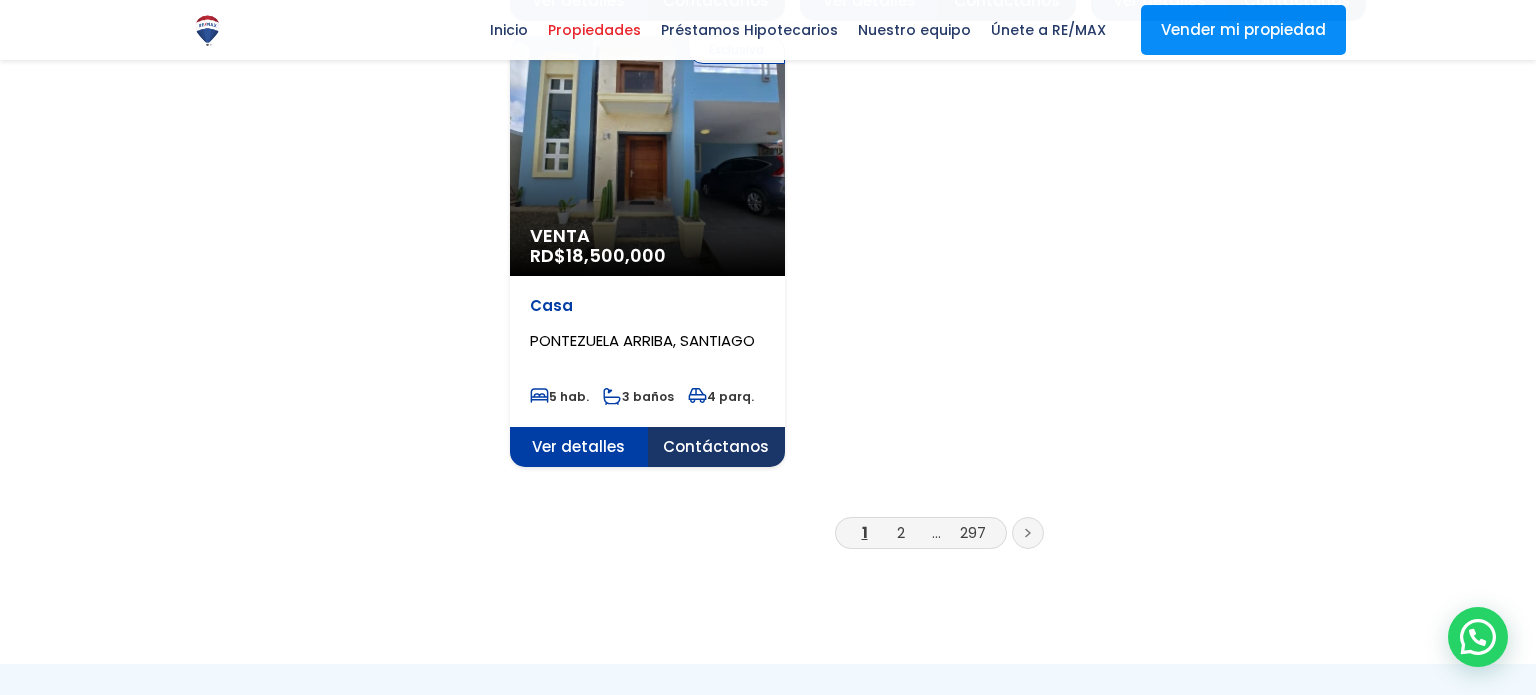 click on "2" at bounding box center [901, 532] 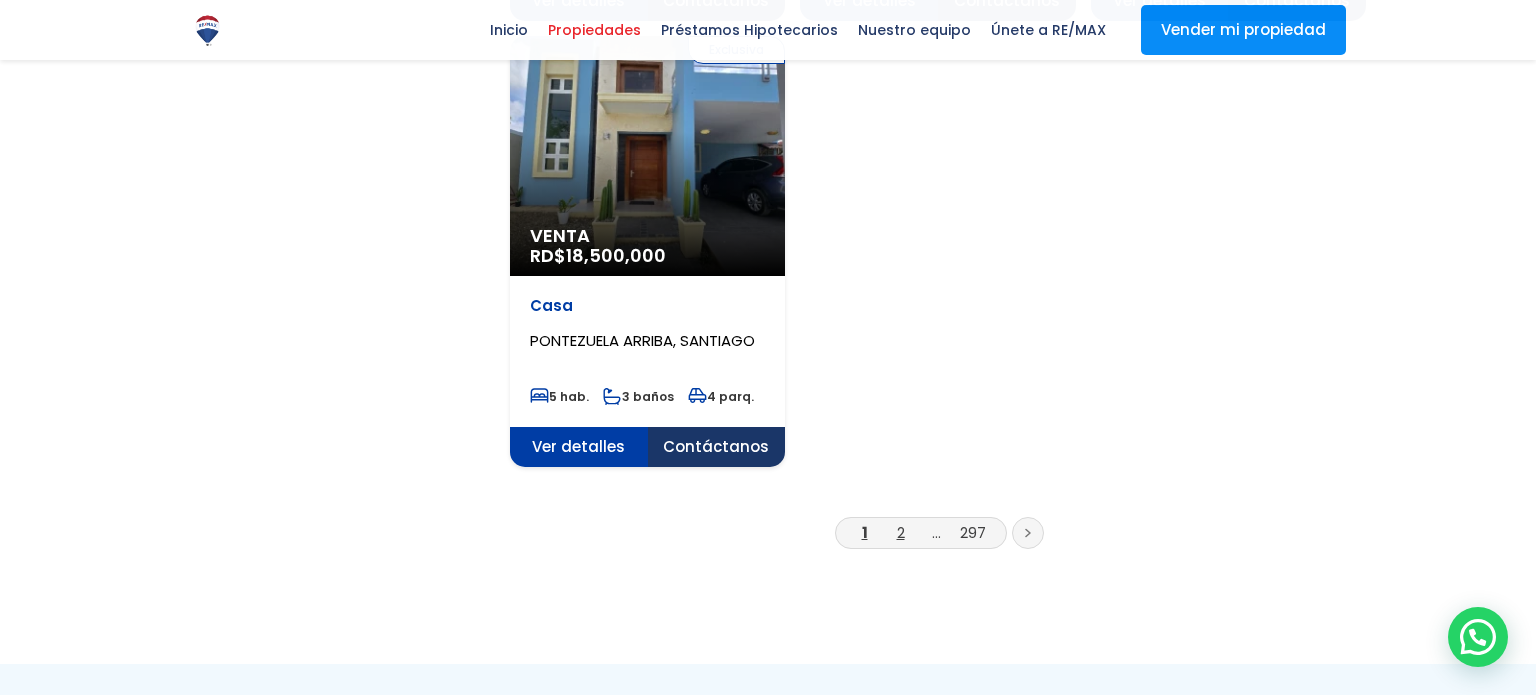 click on "2" at bounding box center (901, 532) 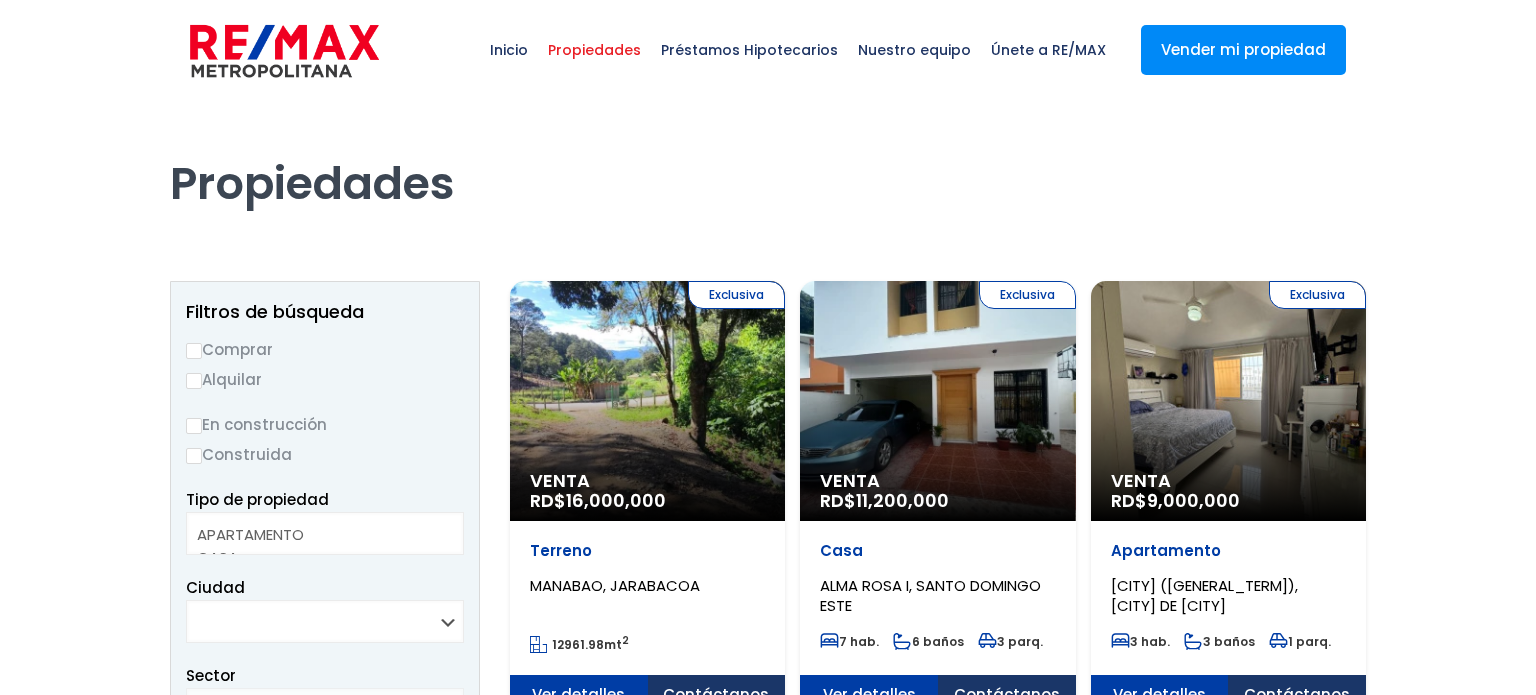 select 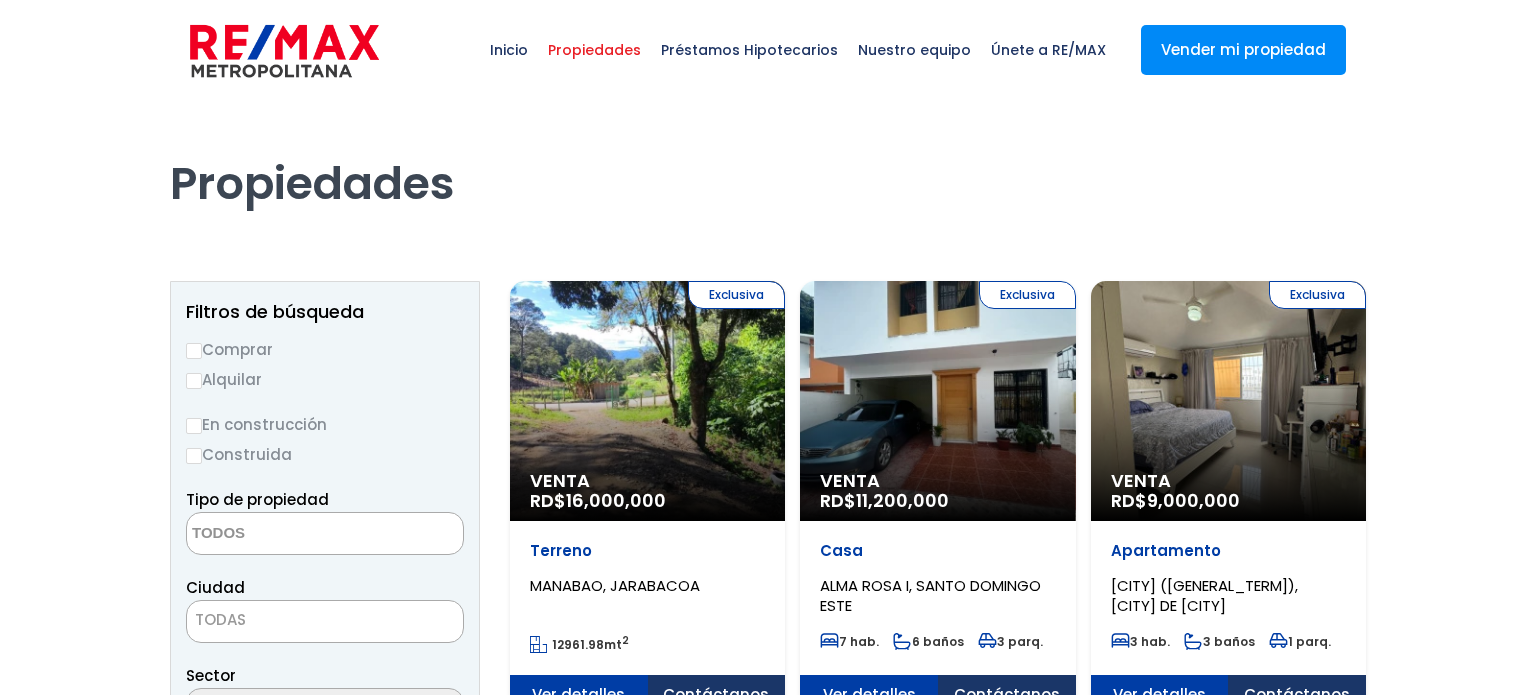 scroll, scrollTop: 0, scrollLeft: 0, axis: both 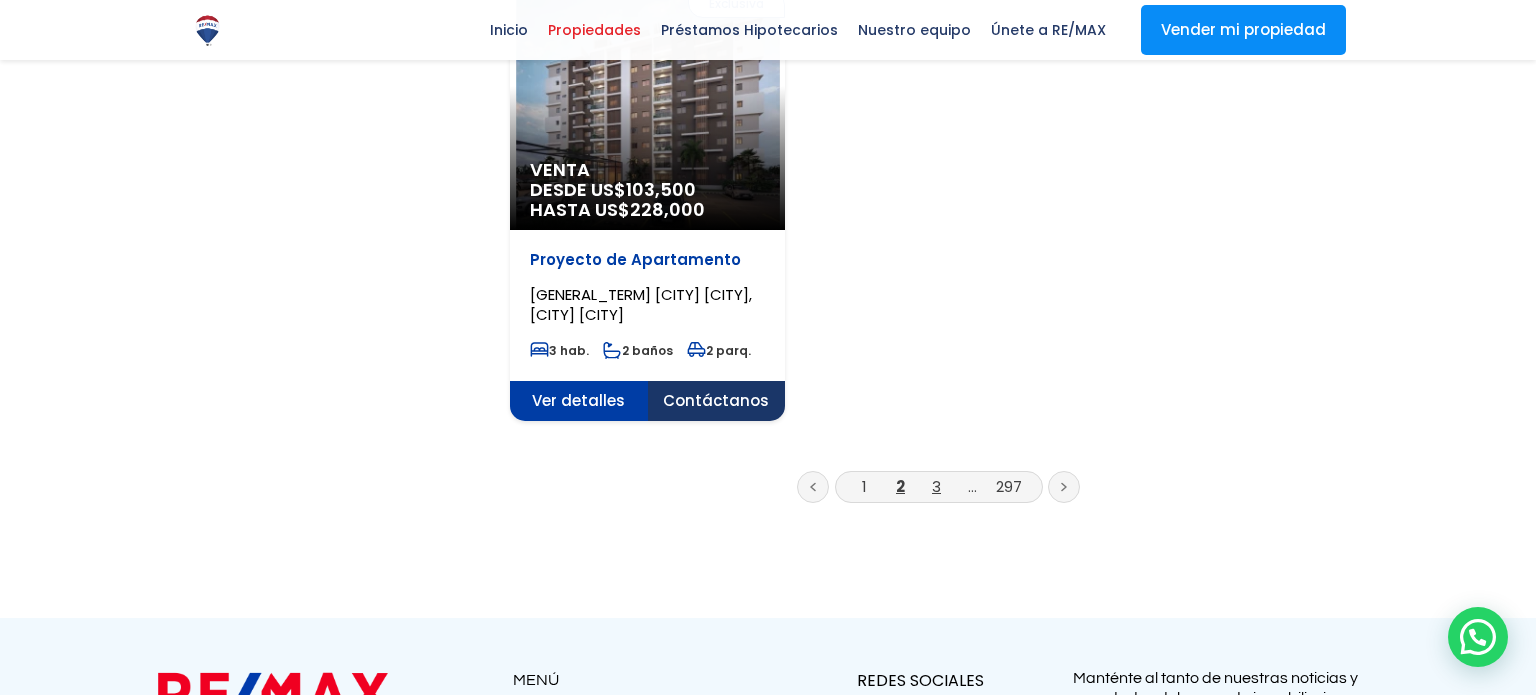 click on "3" at bounding box center [936, 486] 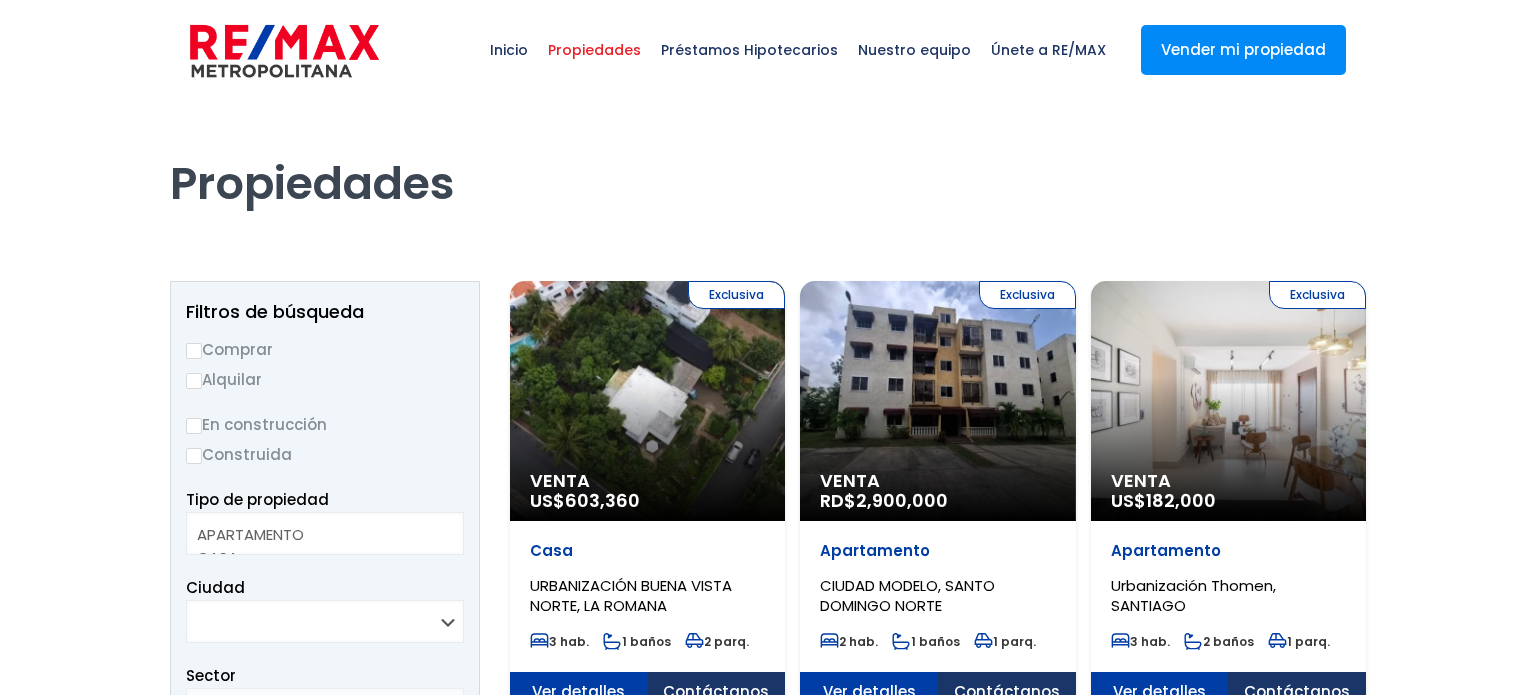 select 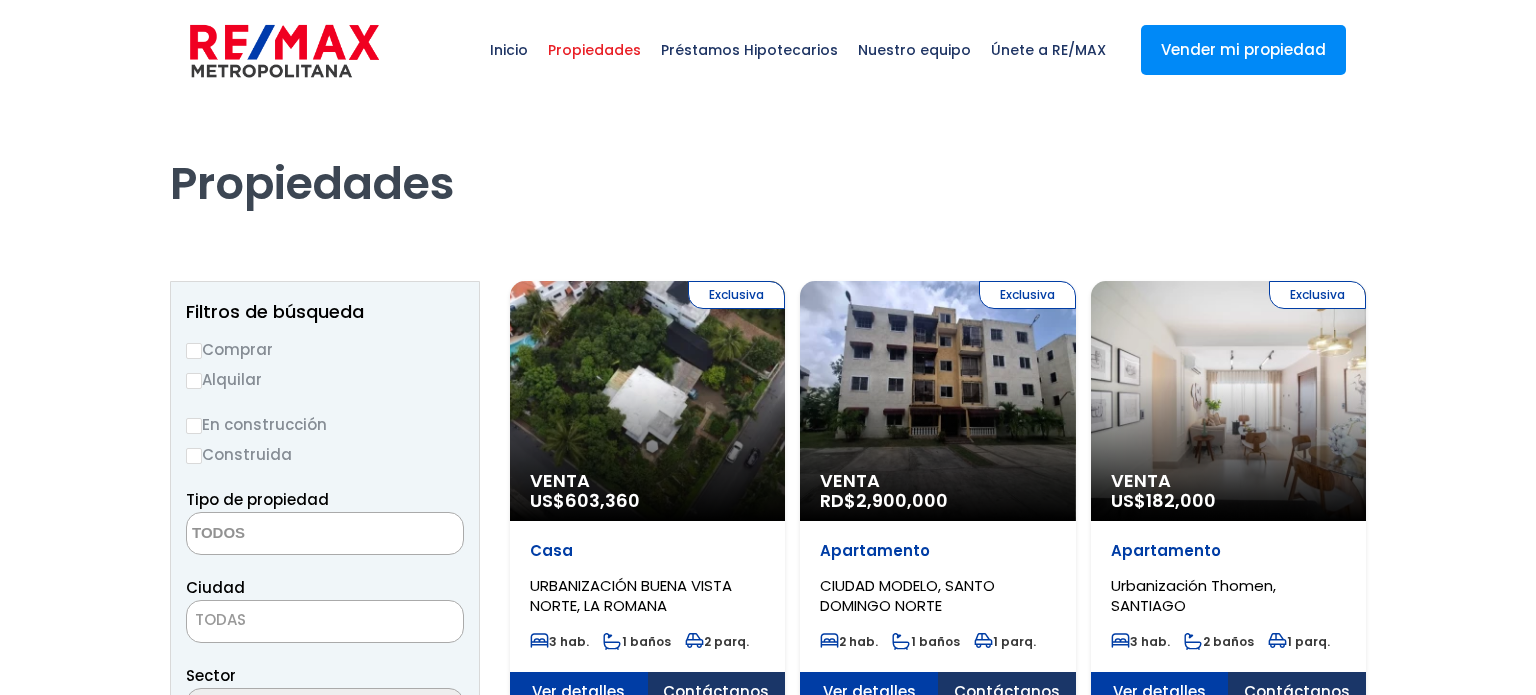 scroll, scrollTop: 0, scrollLeft: 0, axis: both 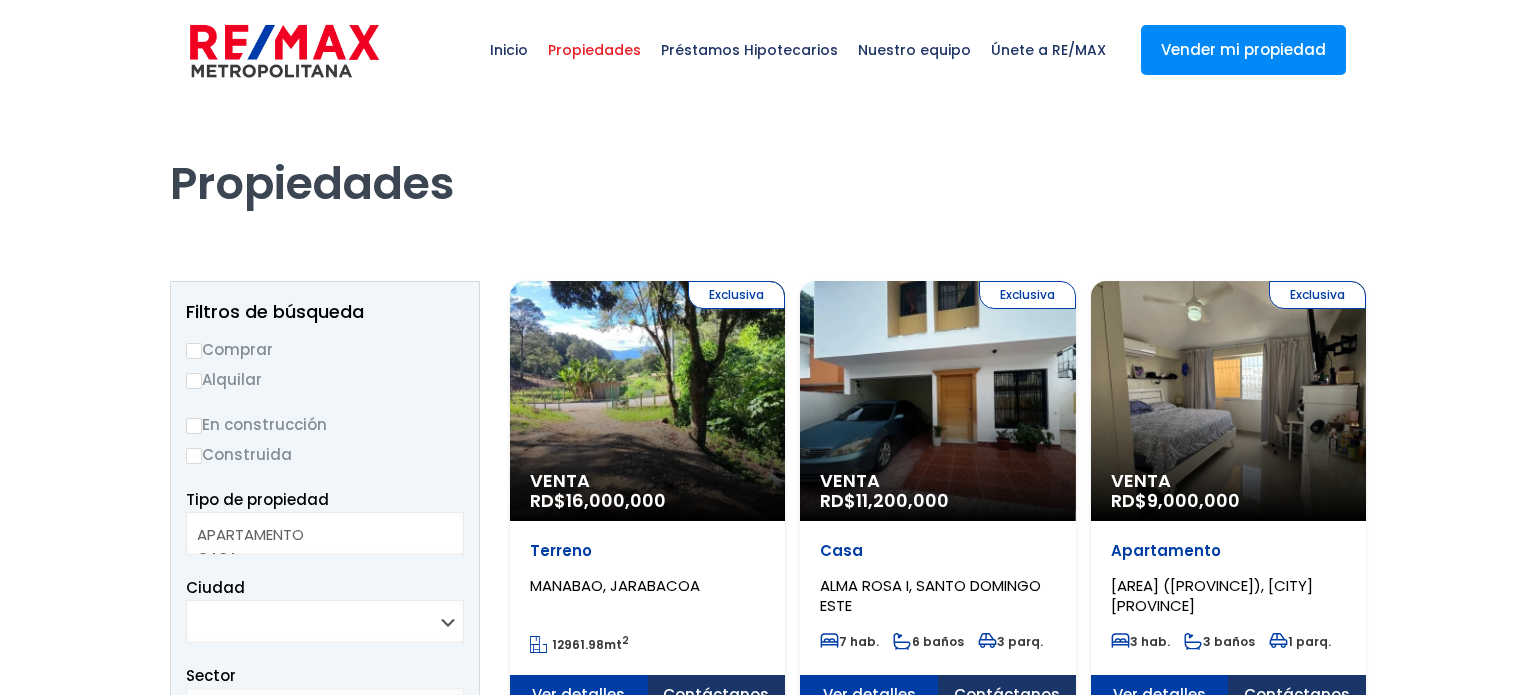 select 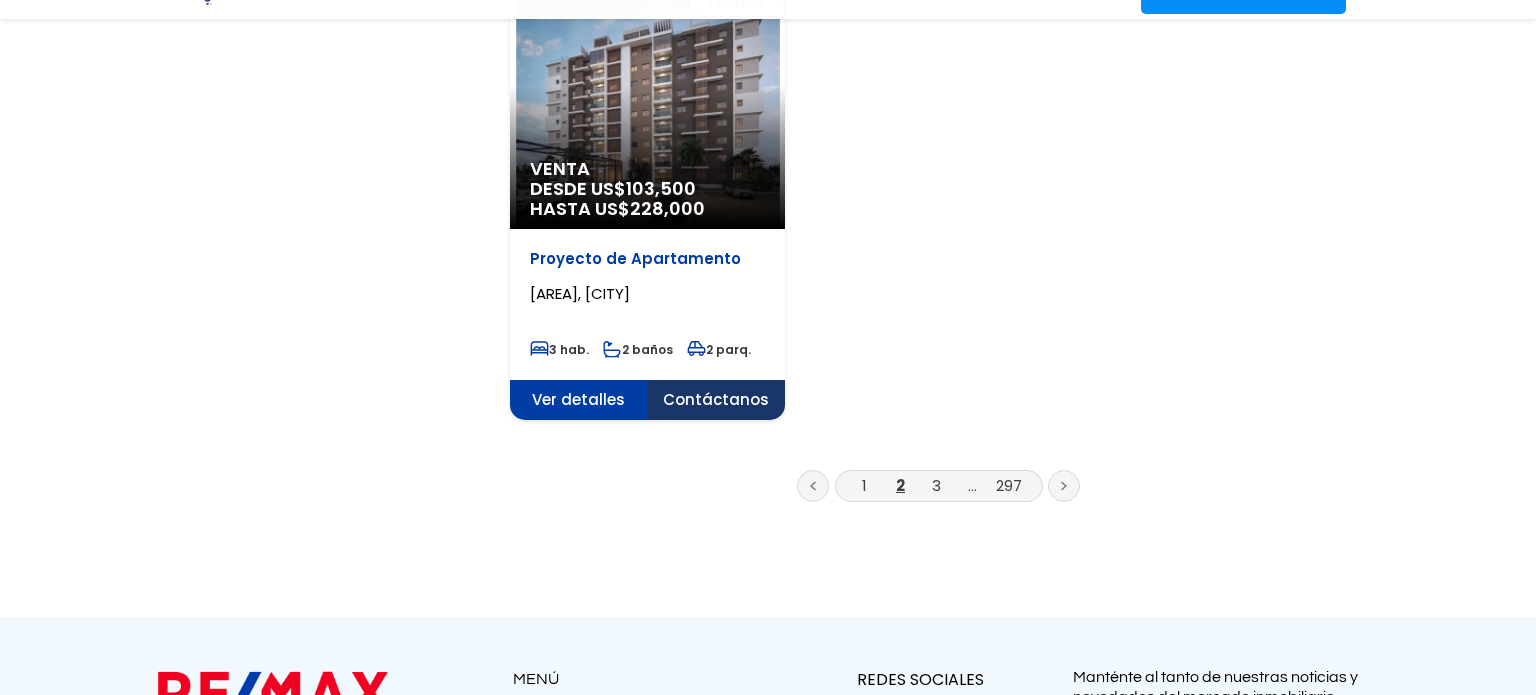 scroll, scrollTop: 2567, scrollLeft: 0, axis: vertical 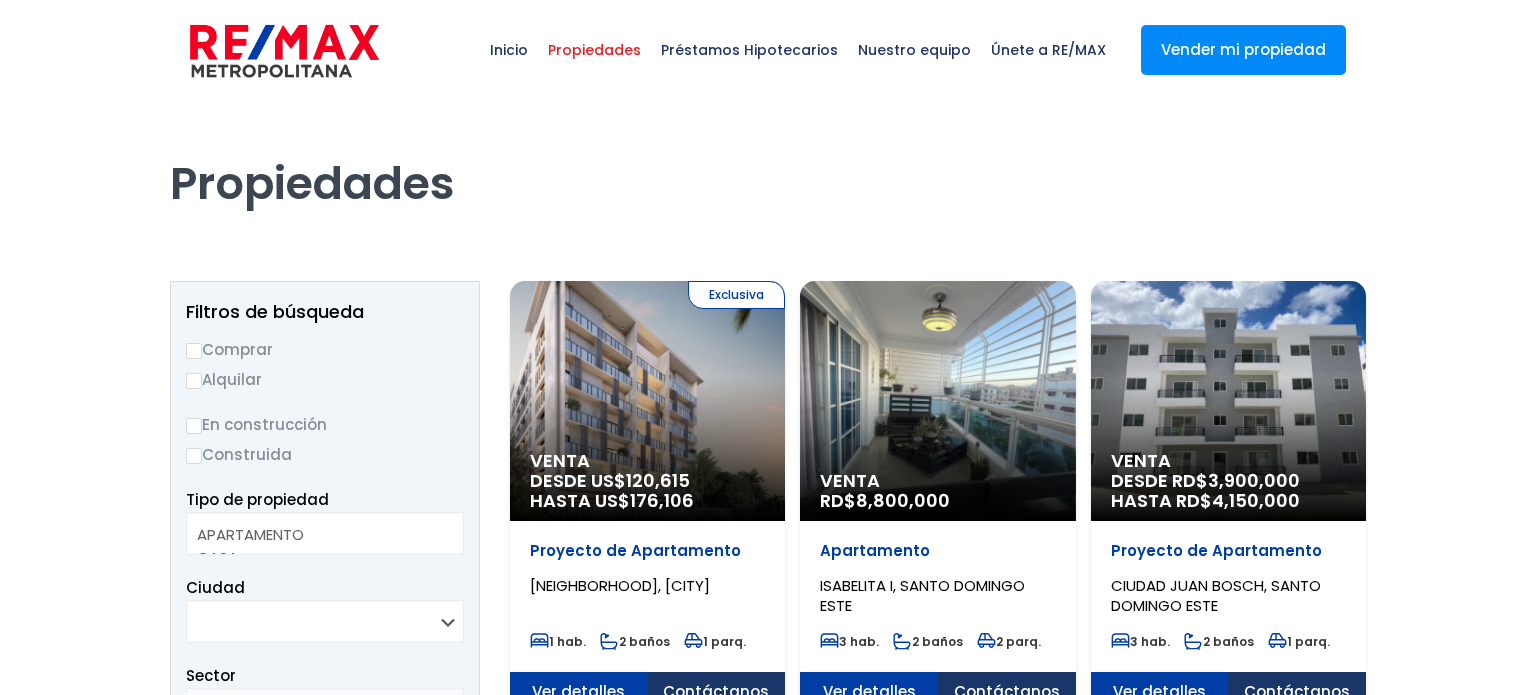 select 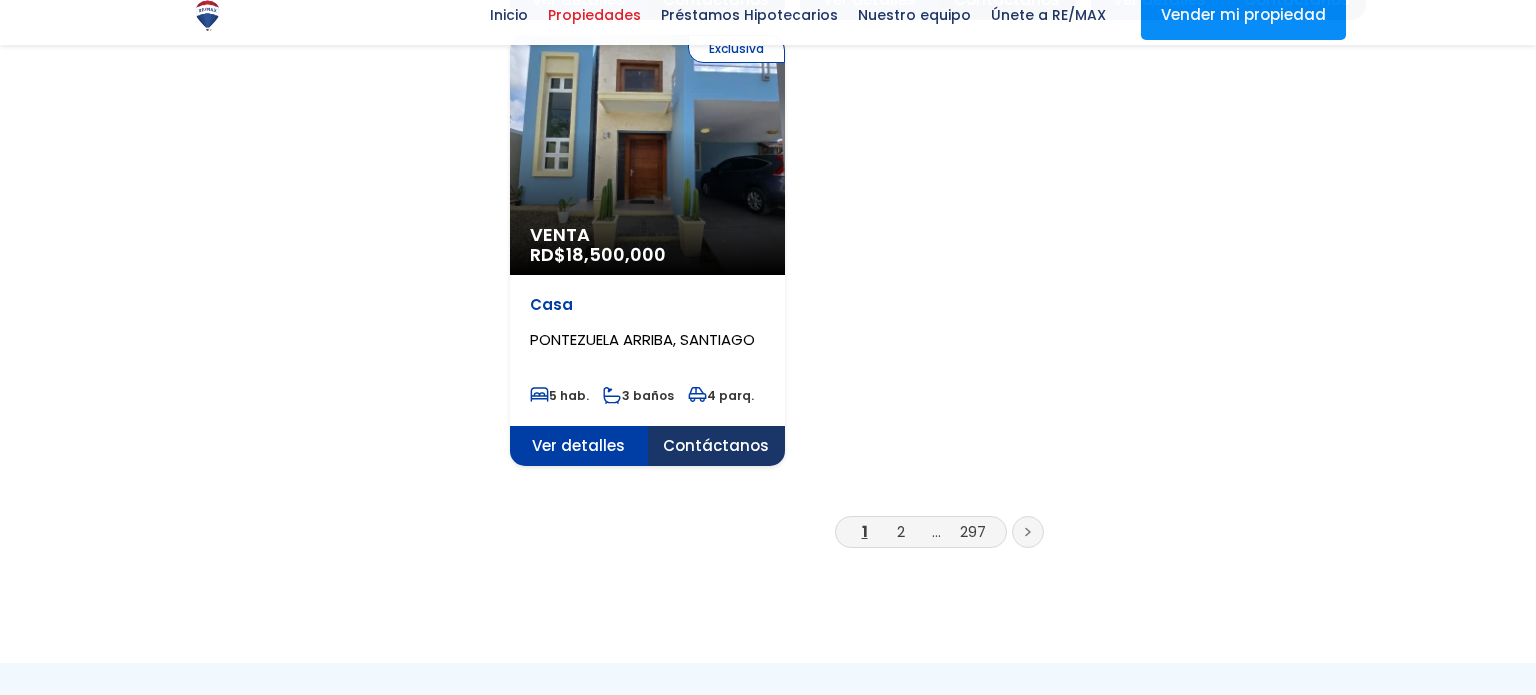 scroll, scrollTop: 2478, scrollLeft: 0, axis: vertical 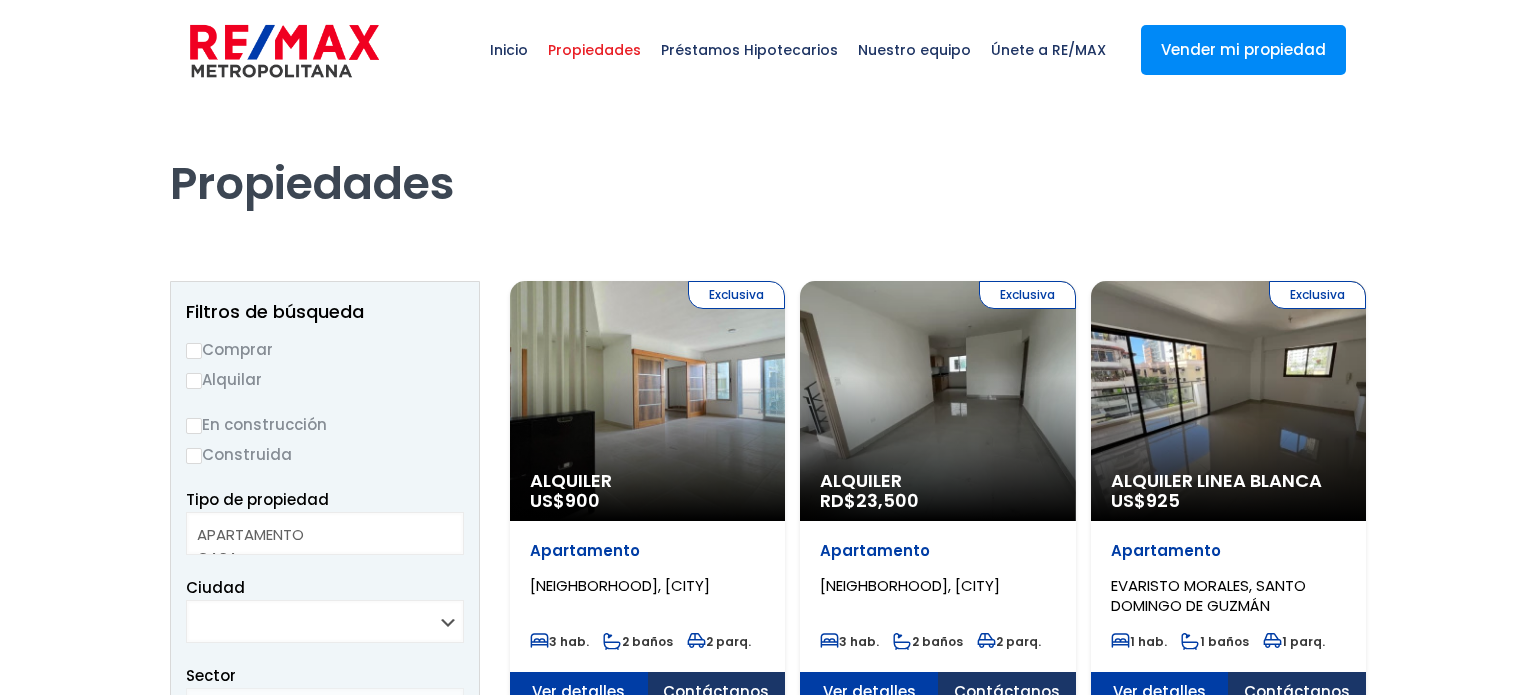 select 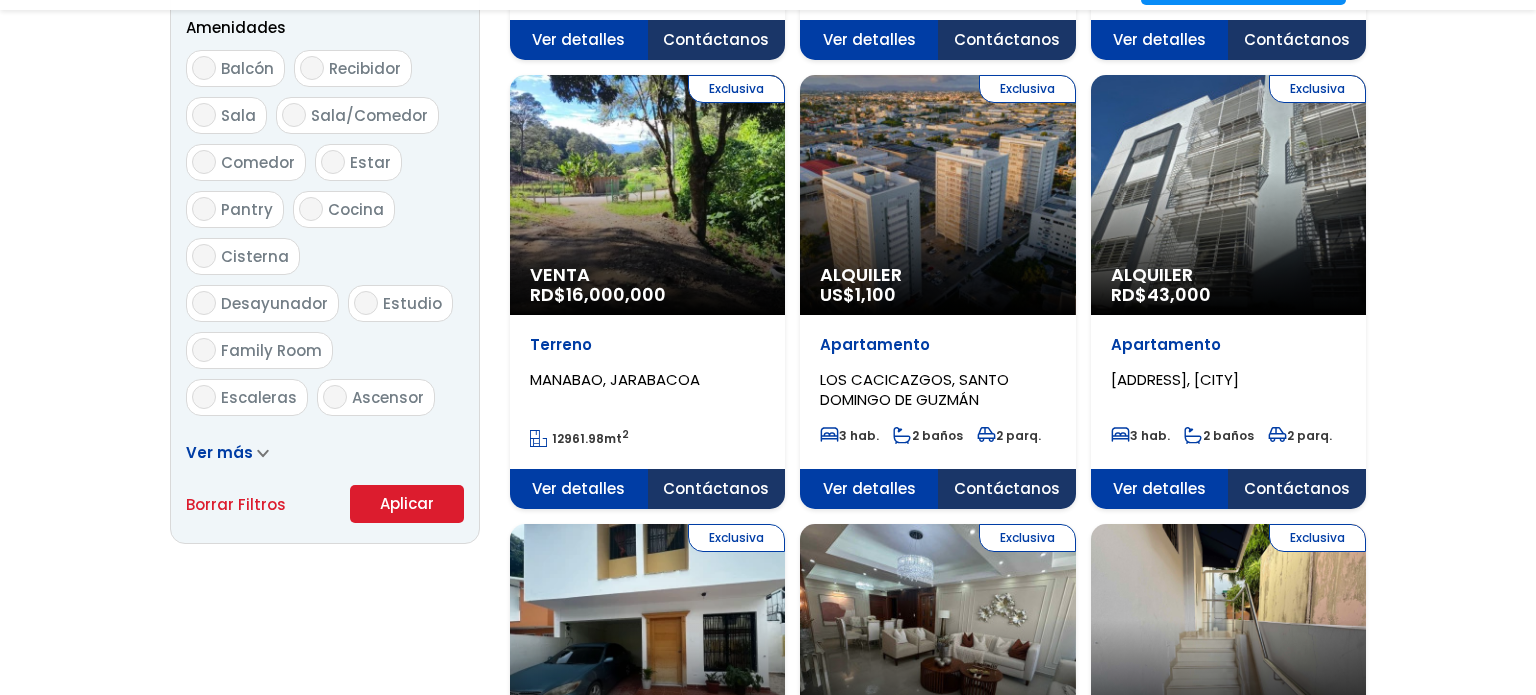 scroll, scrollTop: 1097, scrollLeft: 0, axis: vertical 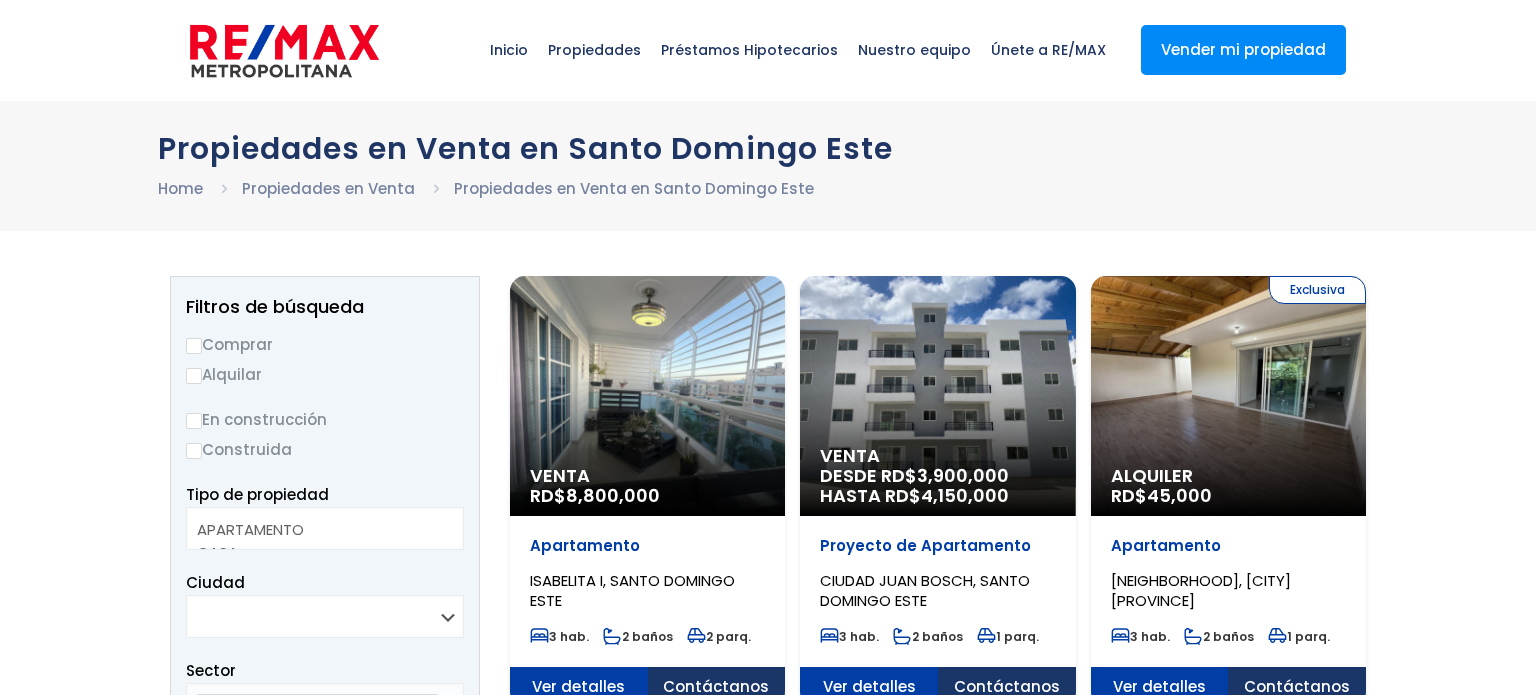 select 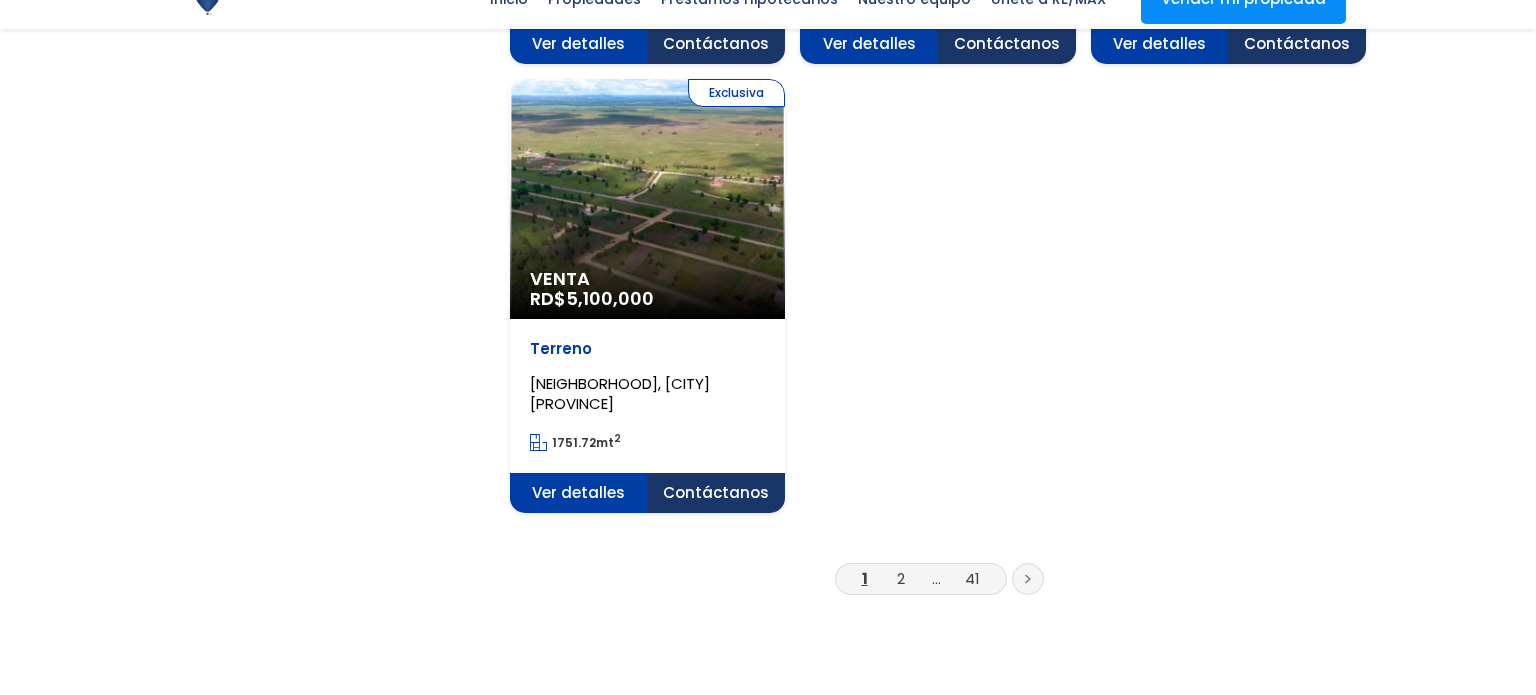 scroll, scrollTop: 2460, scrollLeft: 0, axis: vertical 